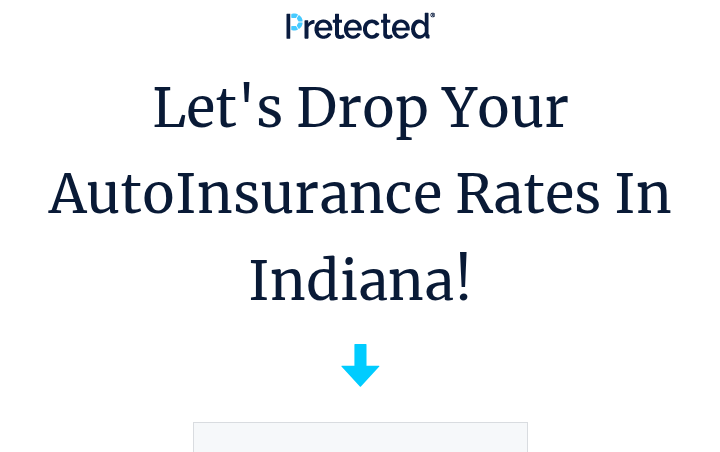 scroll, scrollTop: 0, scrollLeft: 0, axis: both 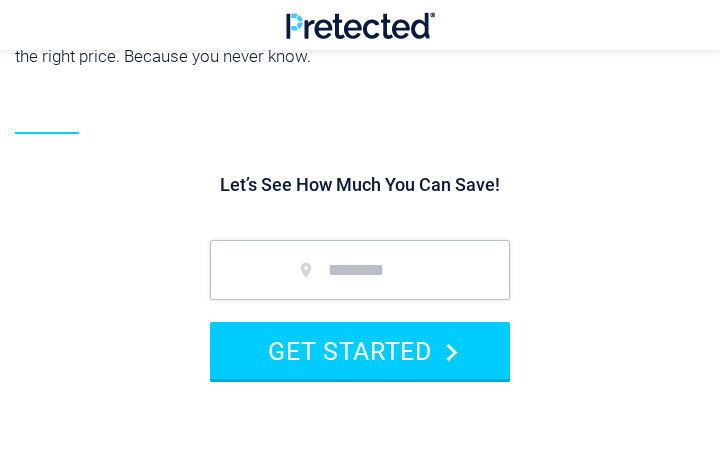 click at bounding box center (360, 270) 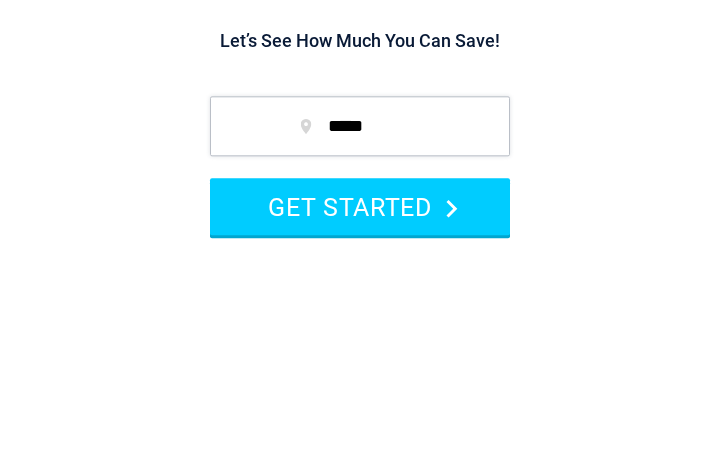 type on "*****" 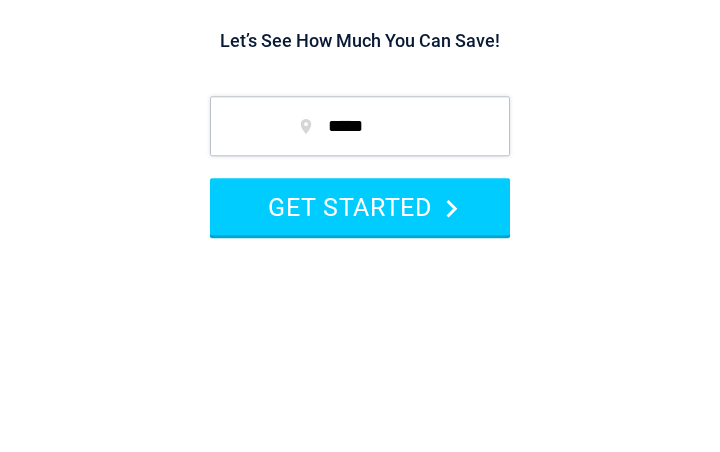 click on "GET STARTED" at bounding box center [360, 351] 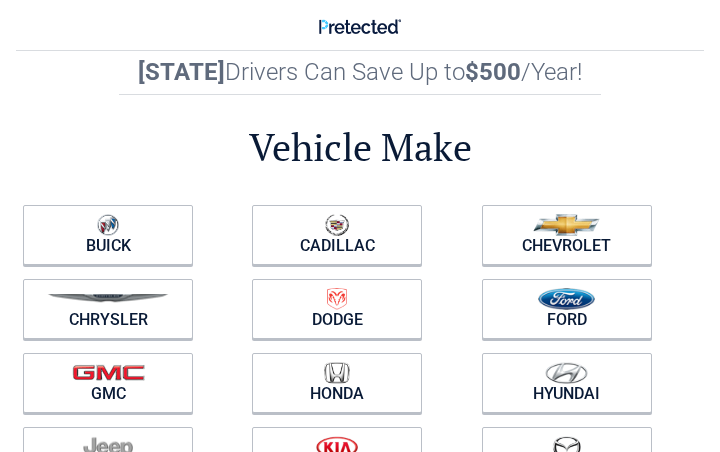 scroll, scrollTop: 0, scrollLeft: 0, axis: both 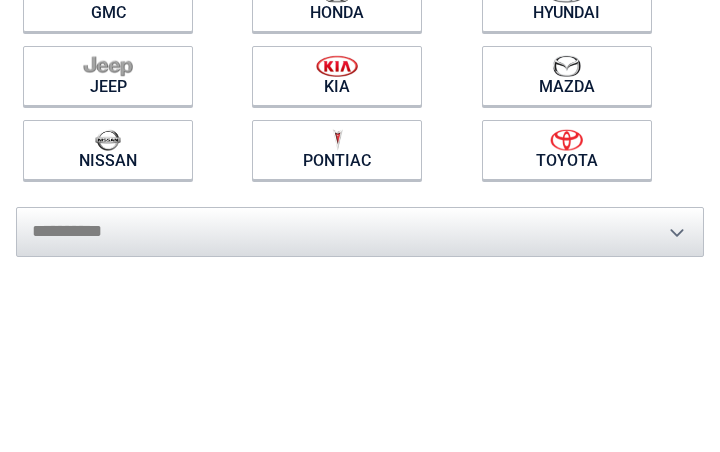 click on "**********" at bounding box center [360, 222] 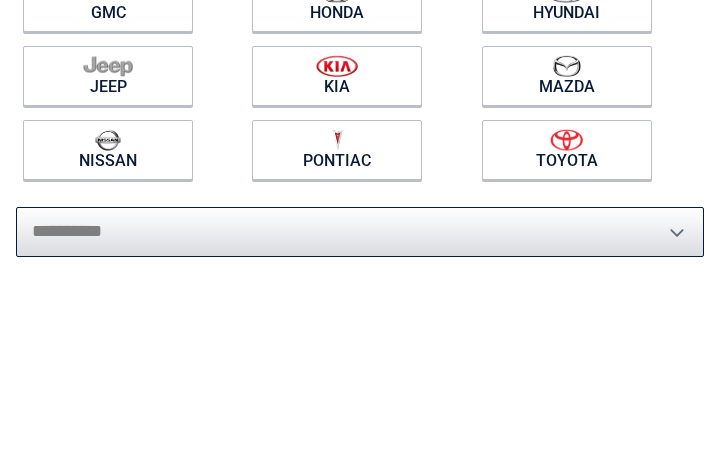 click on "**********" at bounding box center (360, 232) 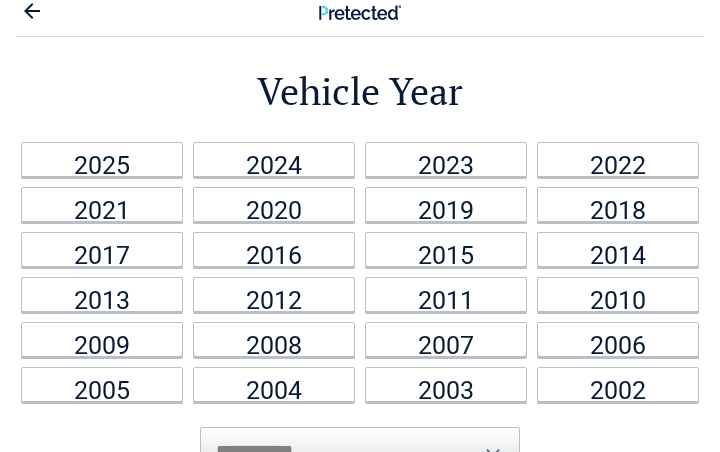 scroll, scrollTop: 0, scrollLeft: 0, axis: both 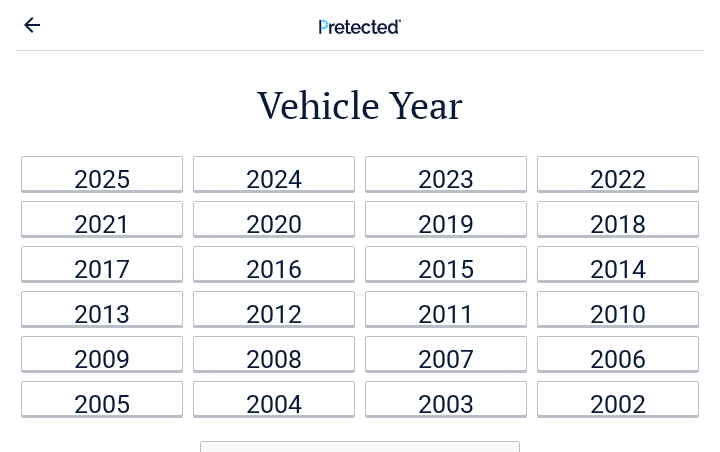 click on "2018" at bounding box center [618, 218] 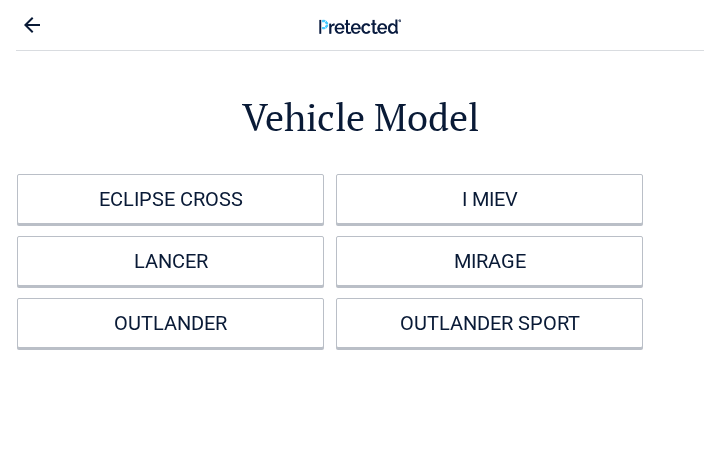 click on "OUTLANDER" at bounding box center [170, 323] 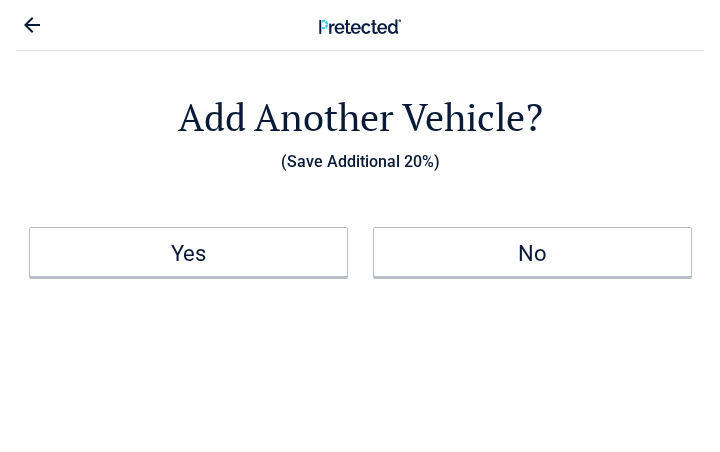 click on "No" at bounding box center (532, 252) 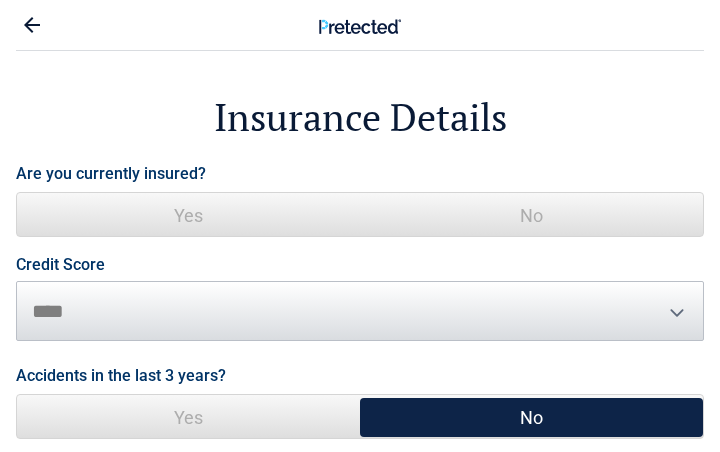 click on "Yes" at bounding box center [188, 215] 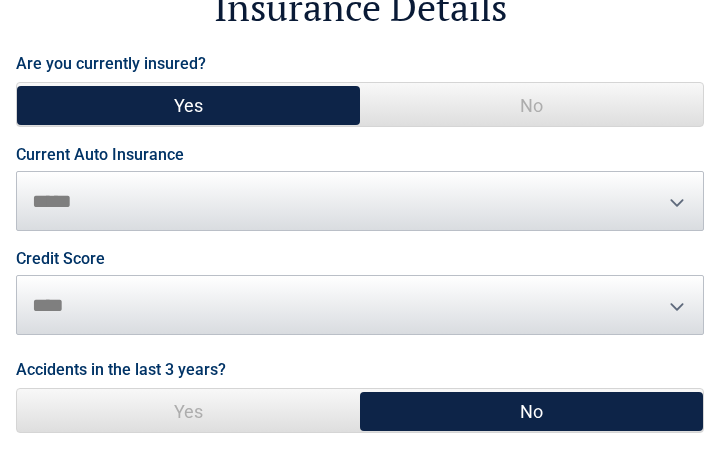 scroll, scrollTop: 105, scrollLeft: 0, axis: vertical 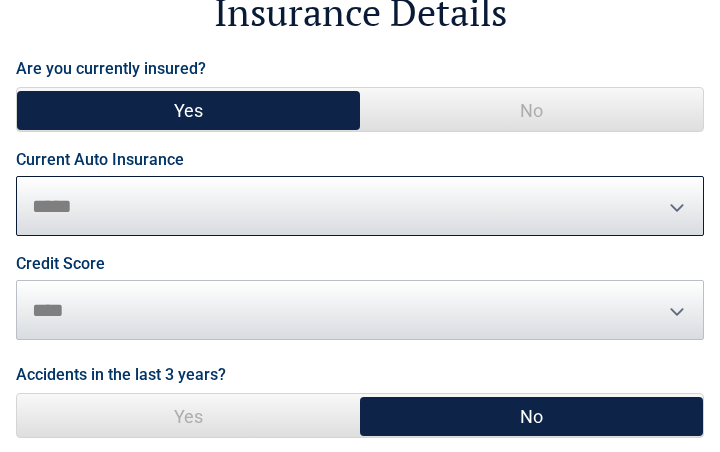 click on "**********" at bounding box center (360, 206) 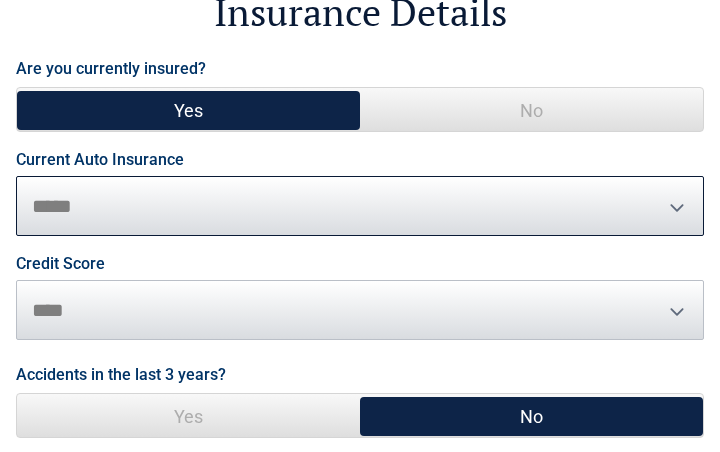 select on "**********" 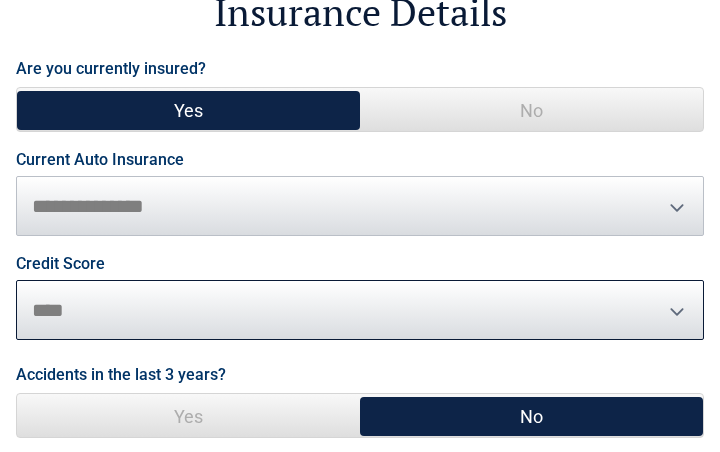 click on "*********
****
*******
****" at bounding box center (360, 310) 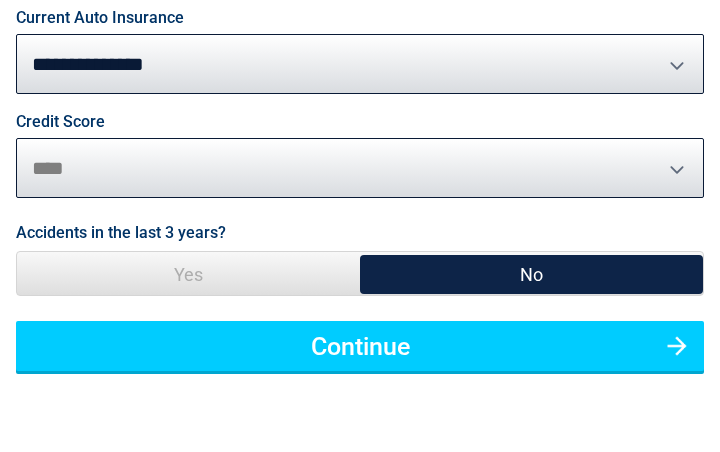 scroll, scrollTop: 250, scrollLeft: 0, axis: vertical 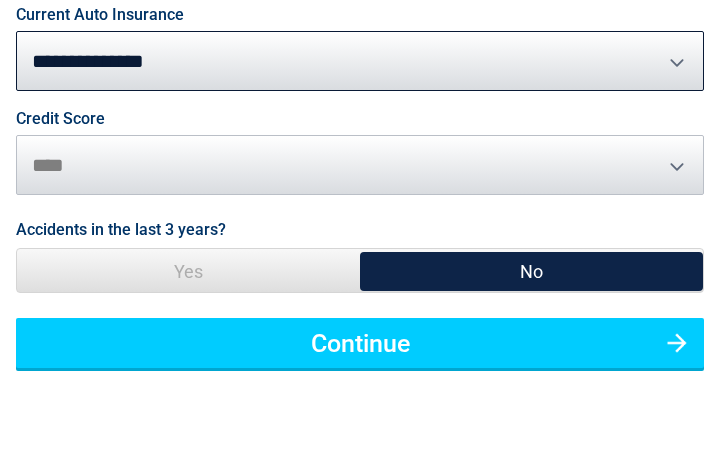 click on "No" at bounding box center (531, 271) 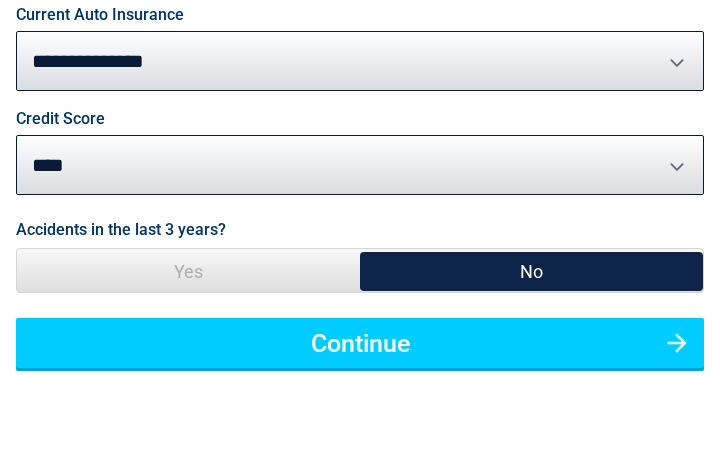scroll, scrollTop: 251, scrollLeft: 0, axis: vertical 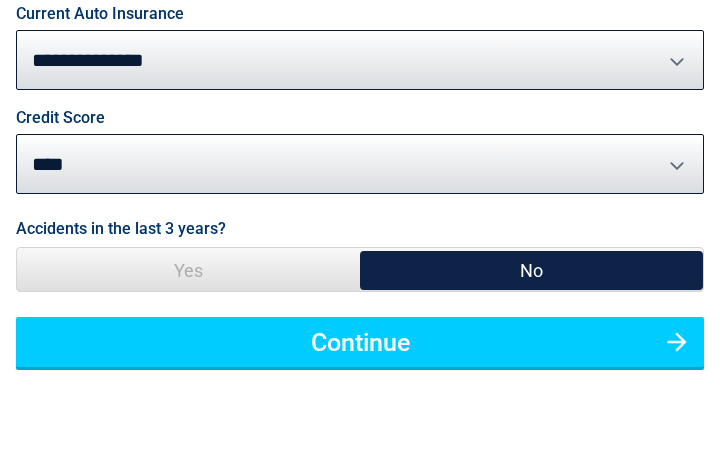click on "No" at bounding box center (531, 270) 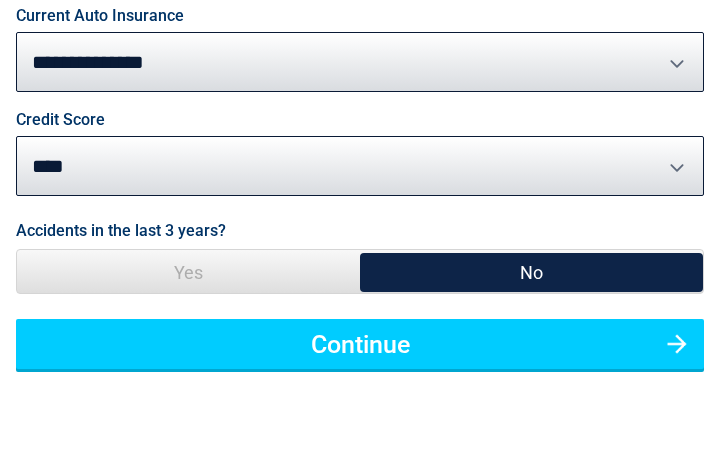 click on "No" at bounding box center [531, 272] 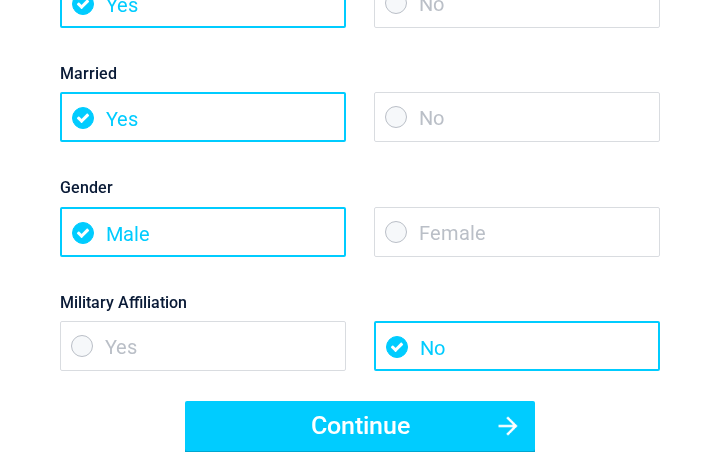 scroll, scrollTop: 0, scrollLeft: 0, axis: both 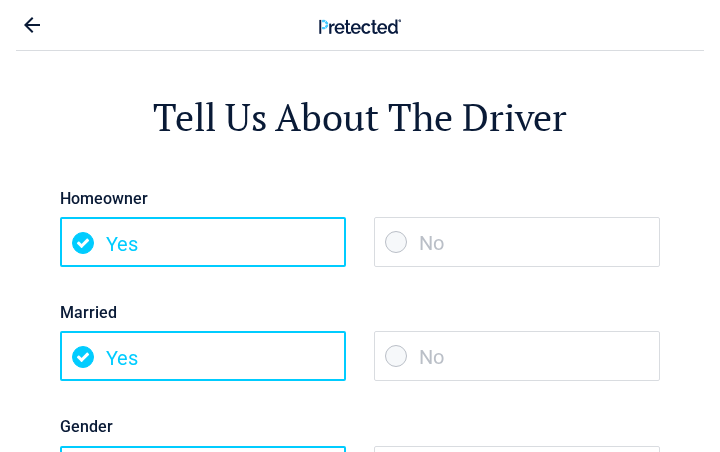 click on "Yes" at bounding box center [203, 242] 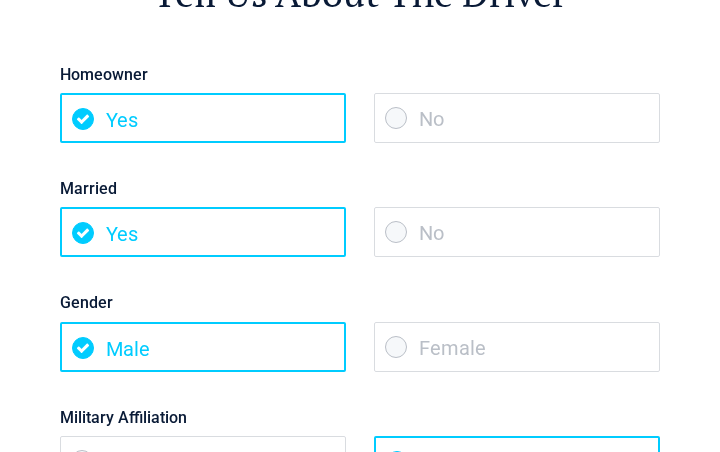 scroll, scrollTop: 125, scrollLeft: 0, axis: vertical 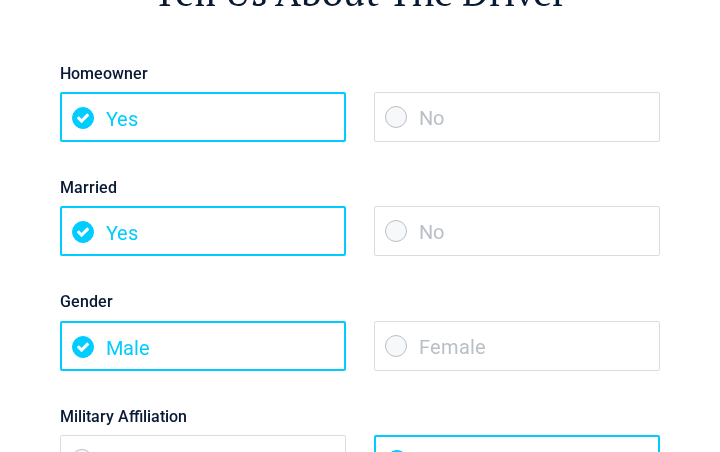 click on "Male" at bounding box center [203, 346] 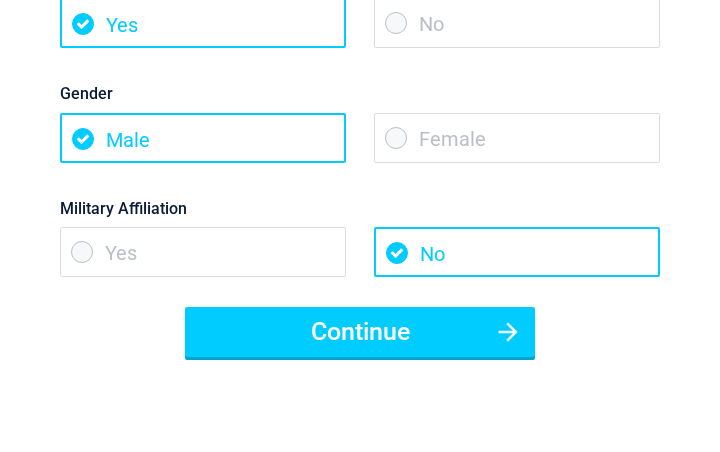 scroll, scrollTop: 335, scrollLeft: 0, axis: vertical 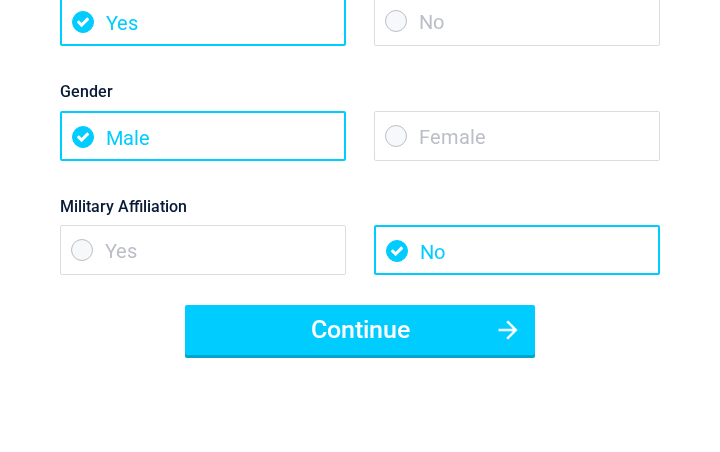 click on "Yes" at bounding box center (203, 250) 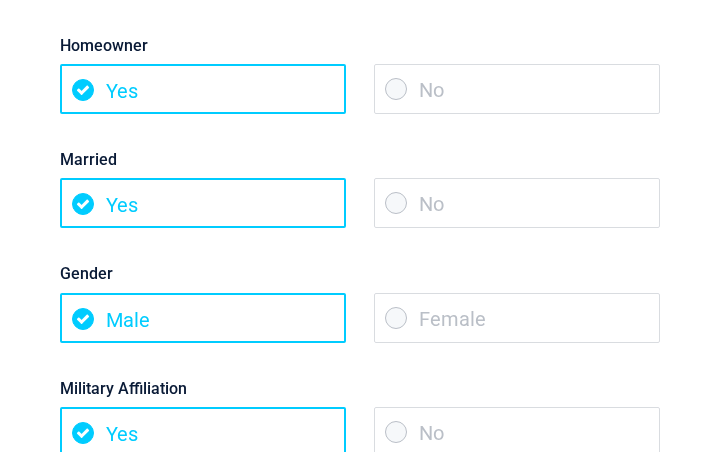 scroll, scrollTop: 155, scrollLeft: 0, axis: vertical 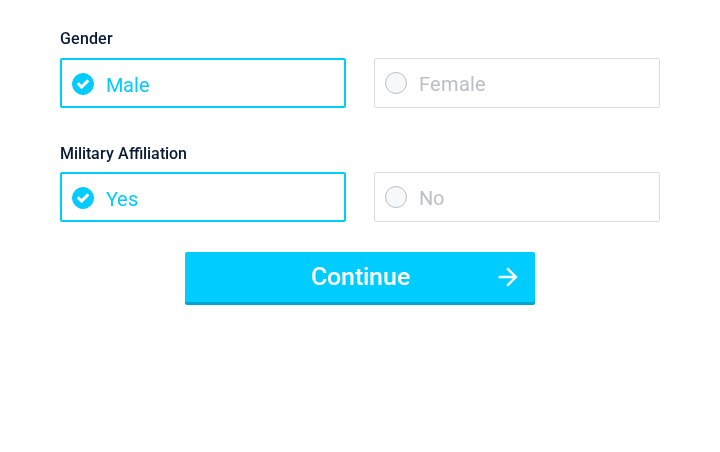click on "Continue" at bounding box center (360, 277) 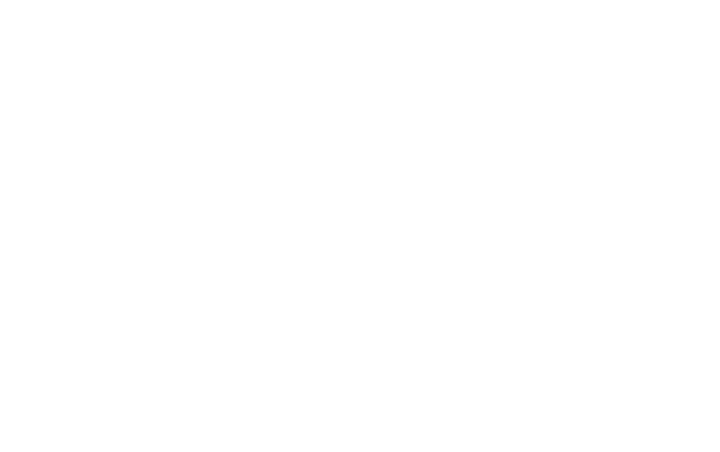 scroll, scrollTop: 0, scrollLeft: 0, axis: both 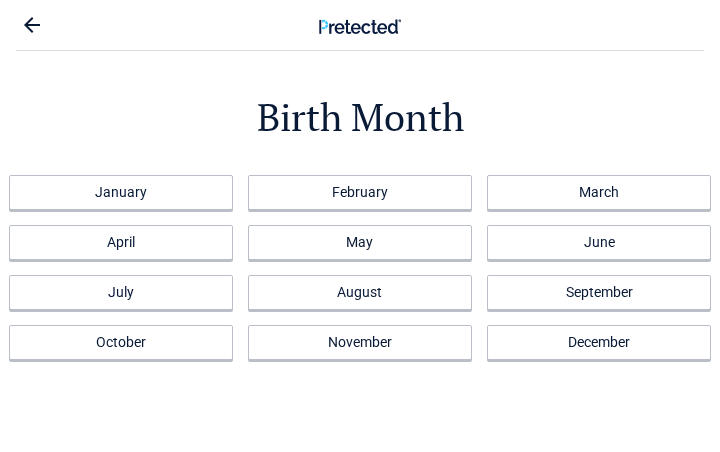 click on "July" at bounding box center (121, 292) 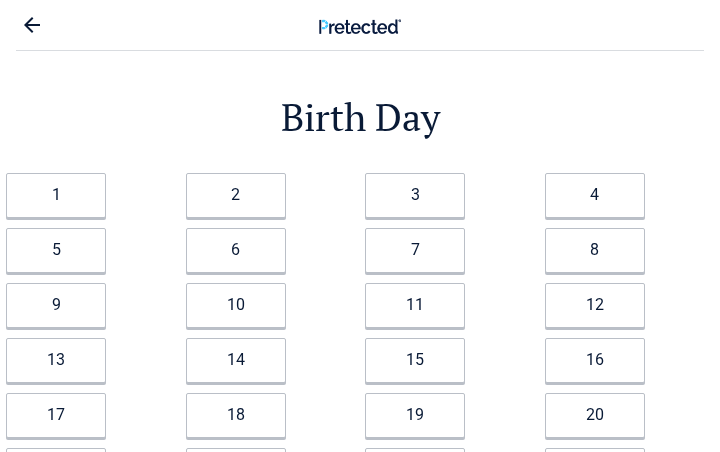 click on "8" at bounding box center (595, 250) 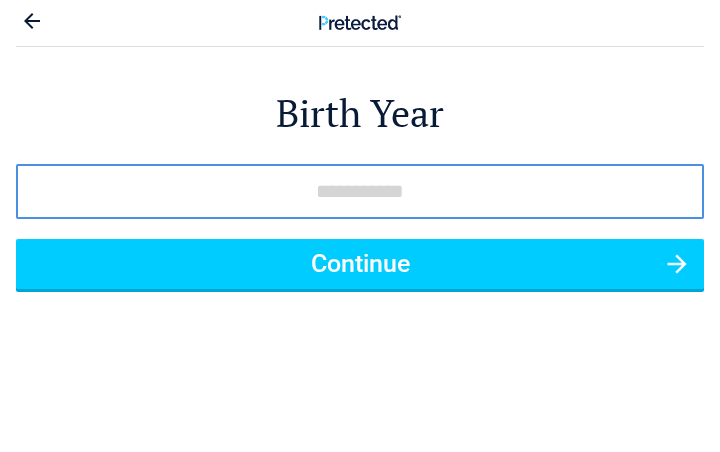 scroll, scrollTop: 0, scrollLeft: 0, axis: both 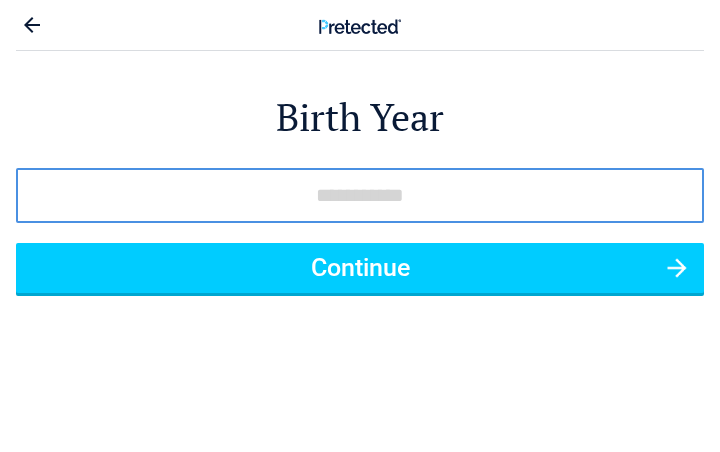 click at bounding box center [360, 195] 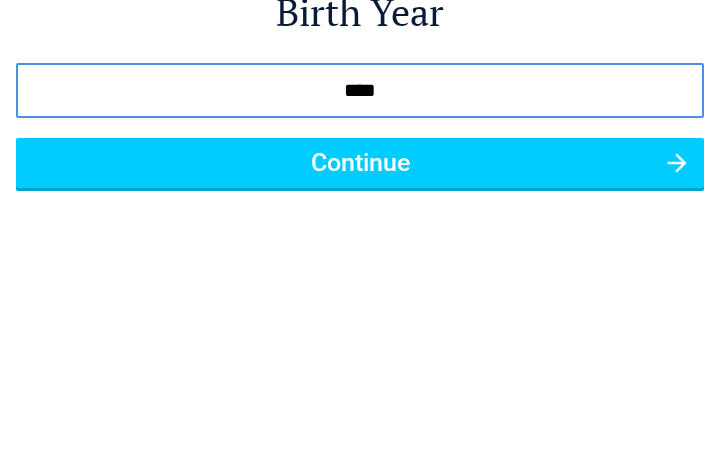 click on "Continue" at bounding box center (360, 268) 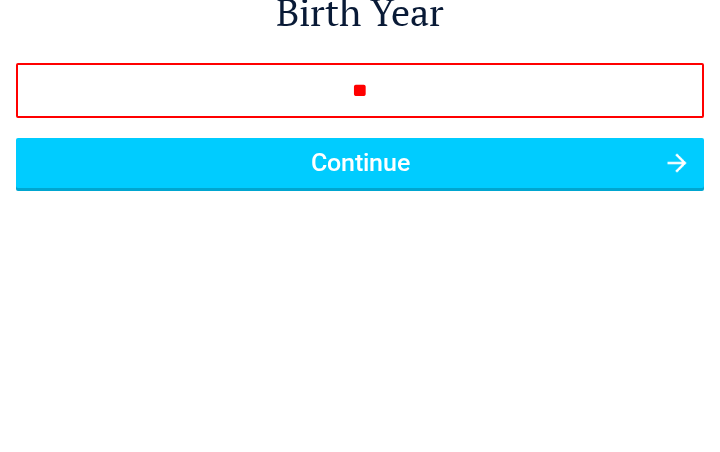 type on "*" 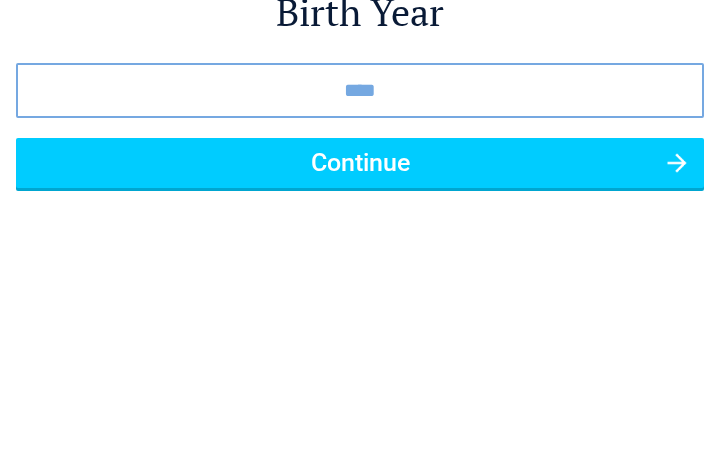 type on "****" 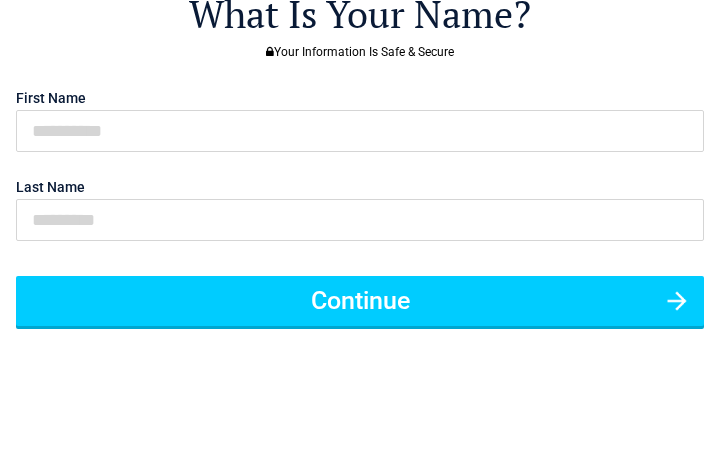 scroll, scrollTop: 0, scrollLeft: 0, axis: both 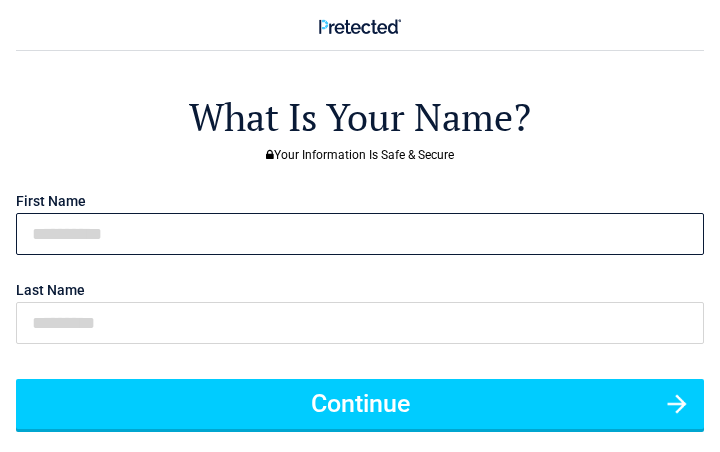 click at bounding box center [360, 234] 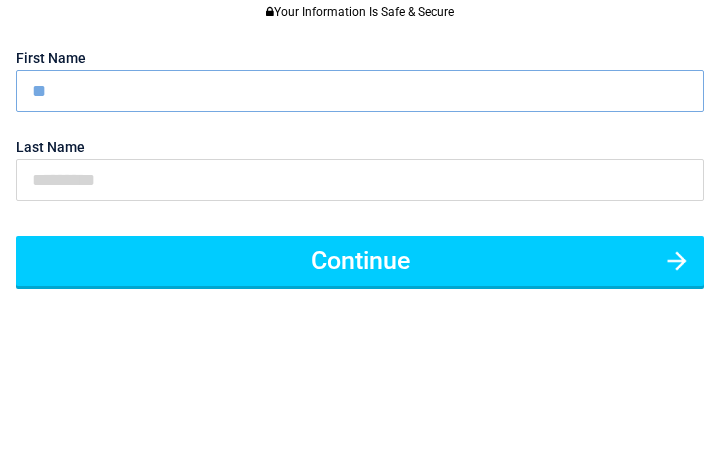 scroll, scrollTop: 143, scrollLeft: 0, axis: vertical 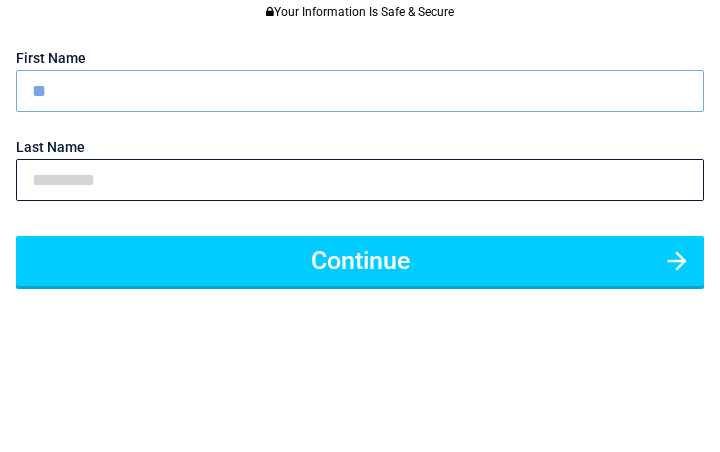 click at bounding box center [360, 180] 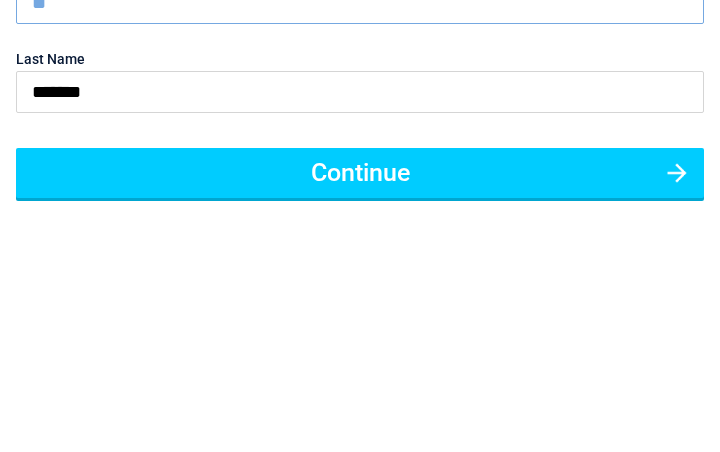 scroll, scrollTop: 232, scrollLeft: 0, axis: vertical 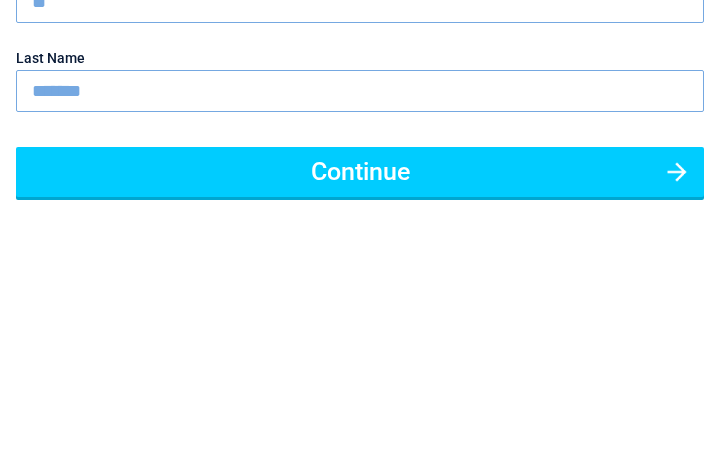 type on "*******" 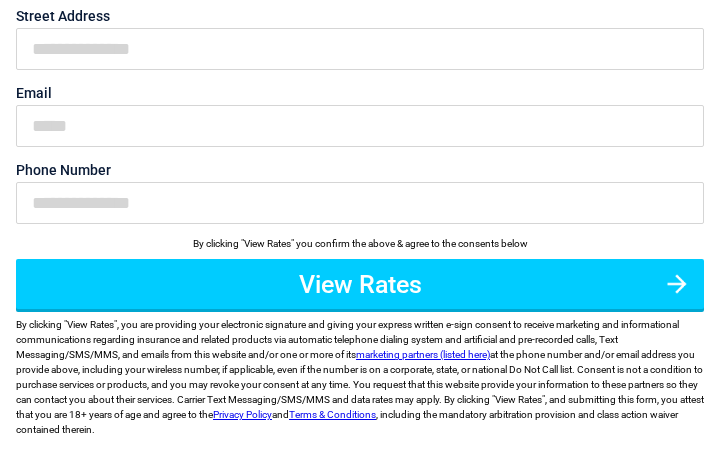 scroll, scrollTop: 0, scrollLeft: 0, axis: both 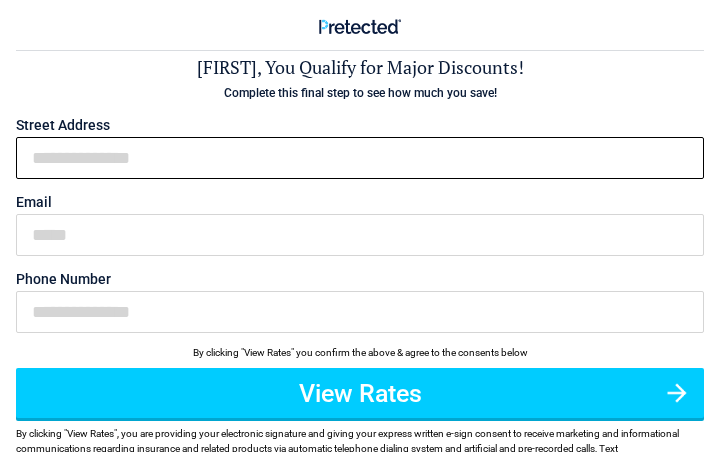 click on "First Name" at bounding box center (360, 158) 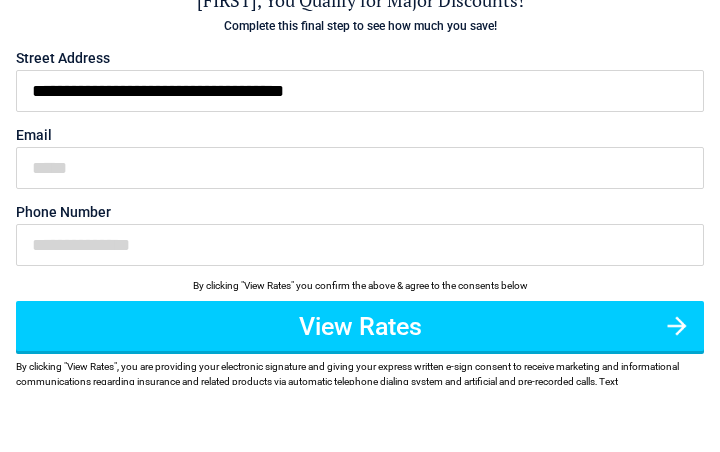 scroll, scrollTop: 67, scrollLeft: 0, axis: vertical 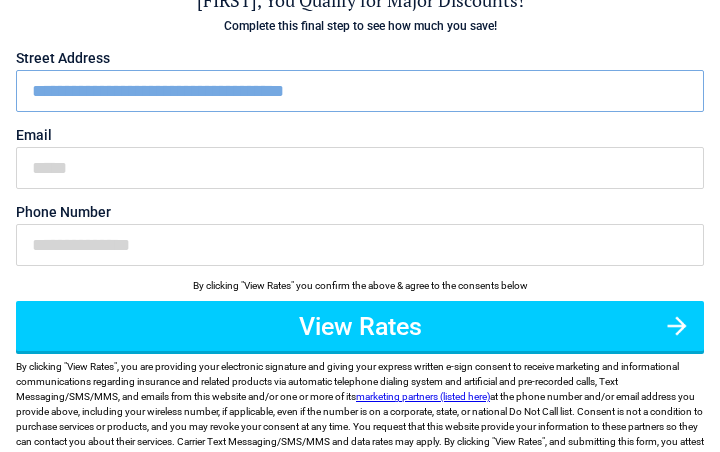type on "**********" 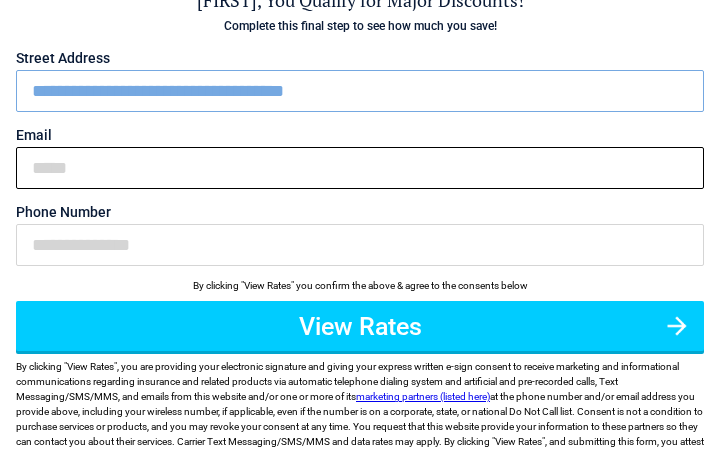 click on "Email" at bounding box center (360, 168) 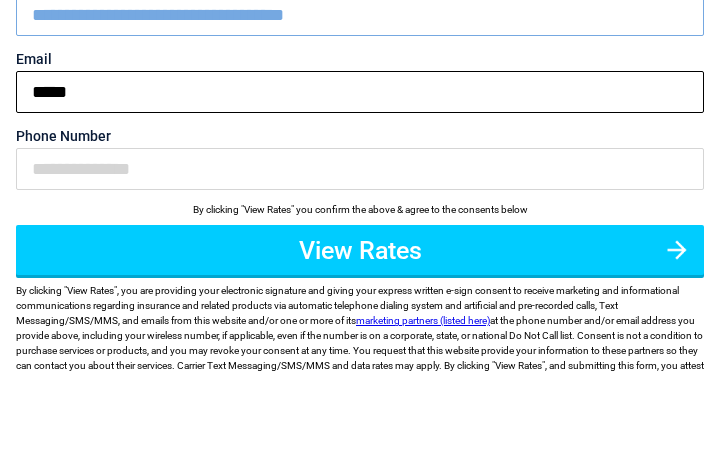 type on "****" 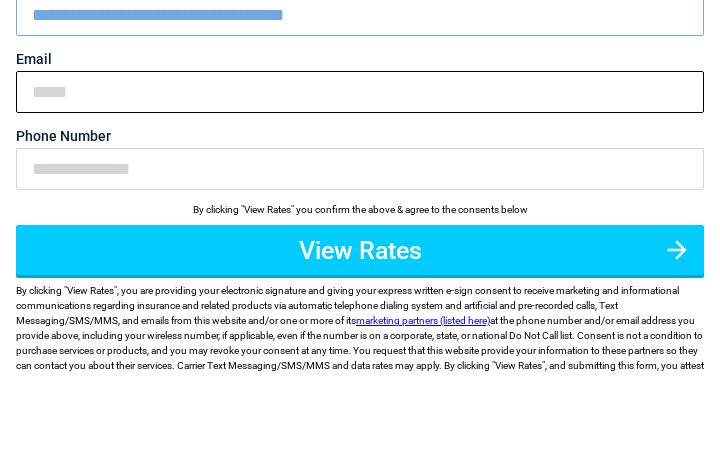type on "*" 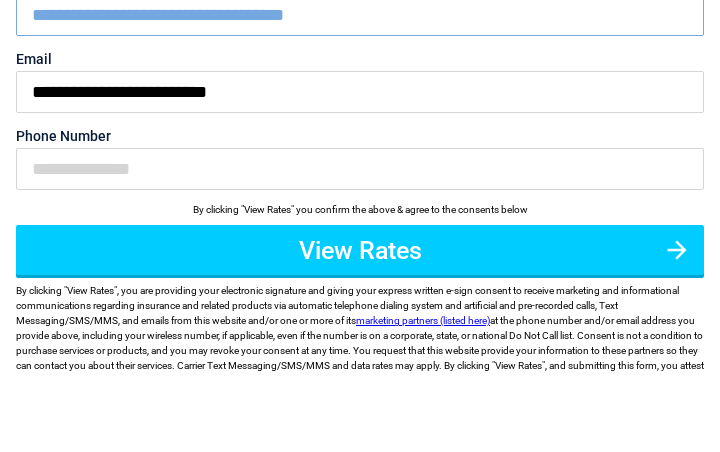 scroll, scrollTop: 144, scrollLeft: 0, axis: vertical 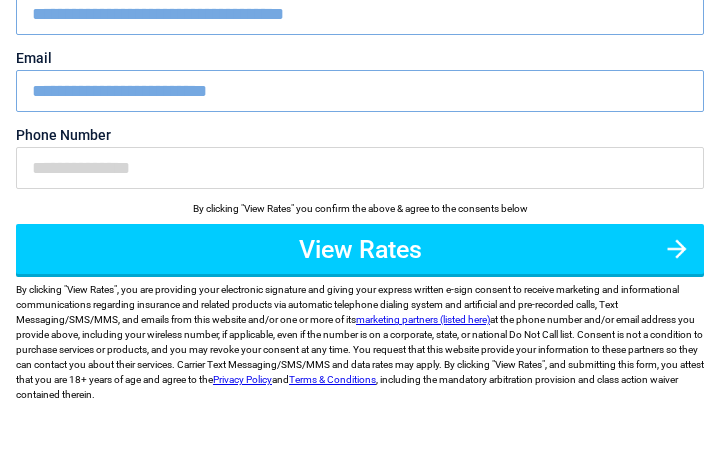 type on "**********" 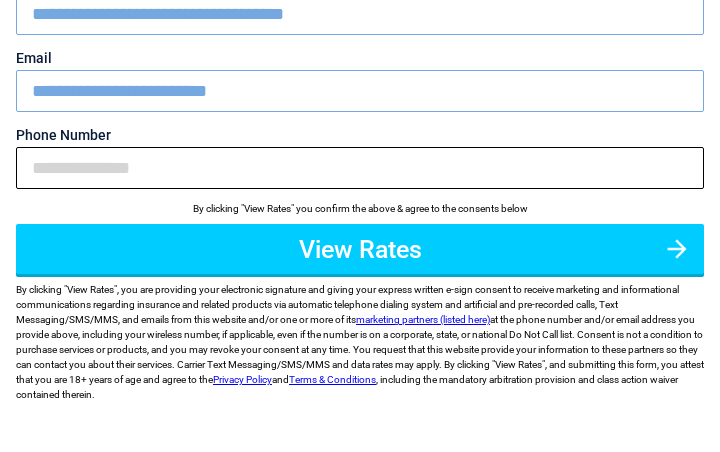 click on "Phone Number" at bounding box center (360, 168) 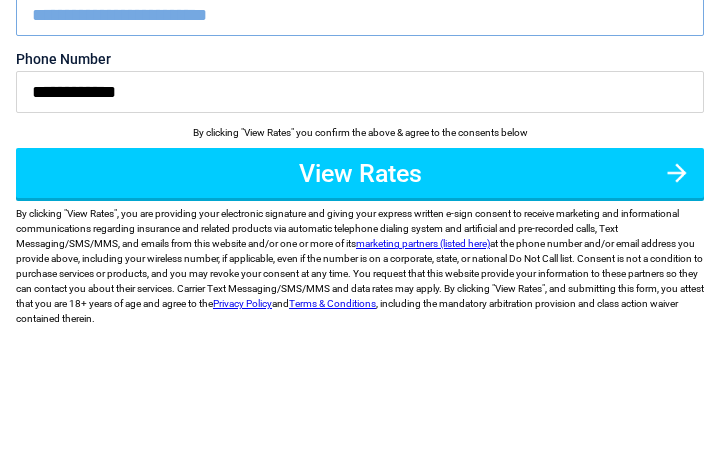 scroll, scrollTop: 221, scrollLeft: 0, axis: vertical 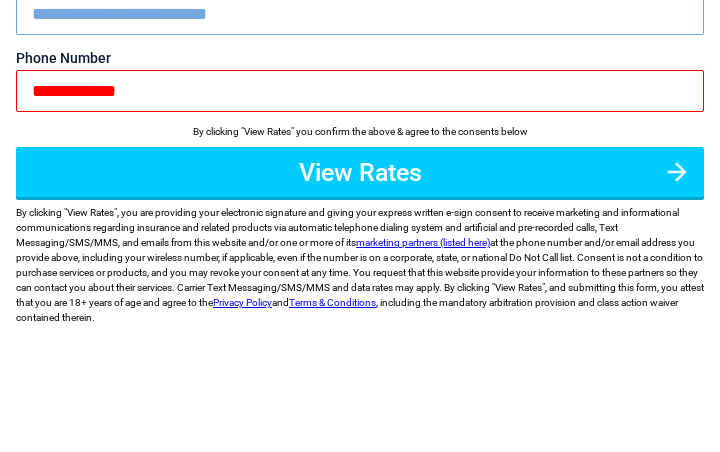click on "**********" at bounding box center [360, 91] 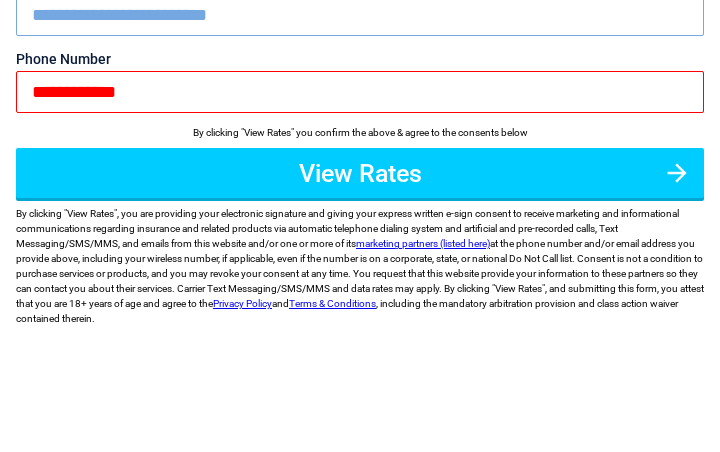 click on "View Rates" at bounding box center (360, 173) 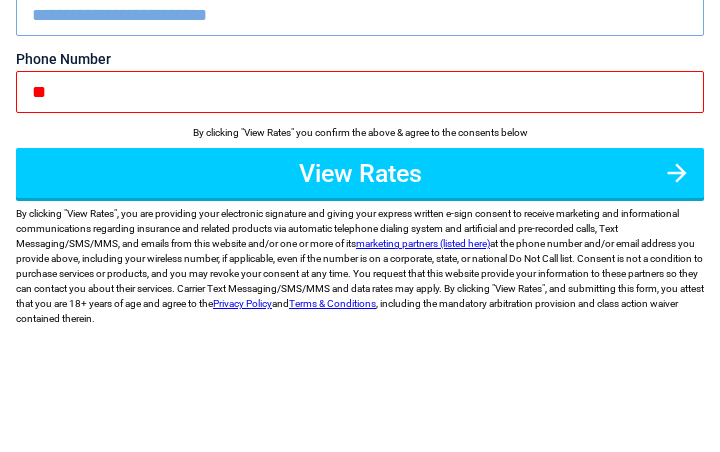 type on "*" 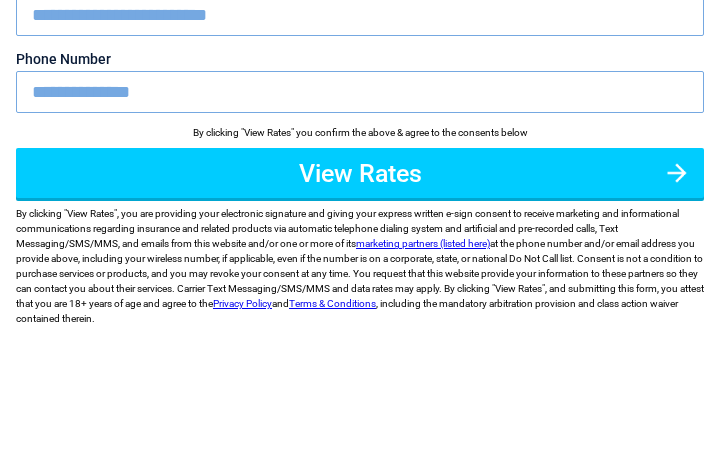 type on "**********" 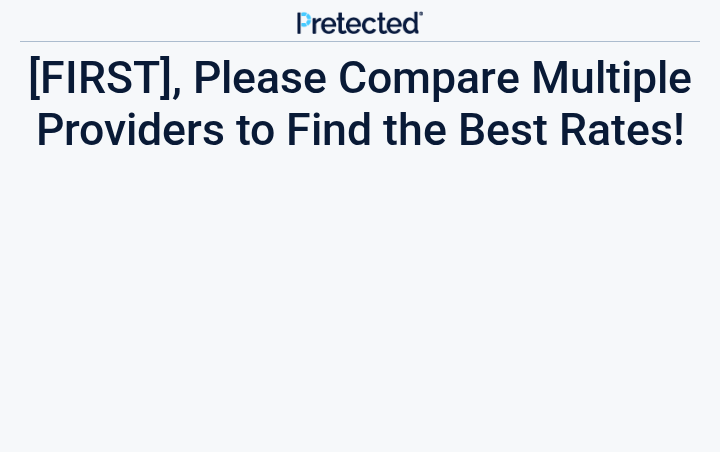 scroll, scrollTop: 0, scrollLeft: 0, axis: both 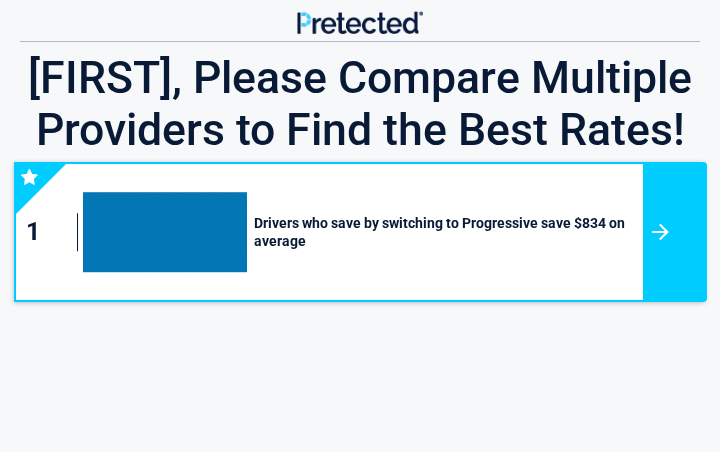 click at bounding box center [675, 232] 